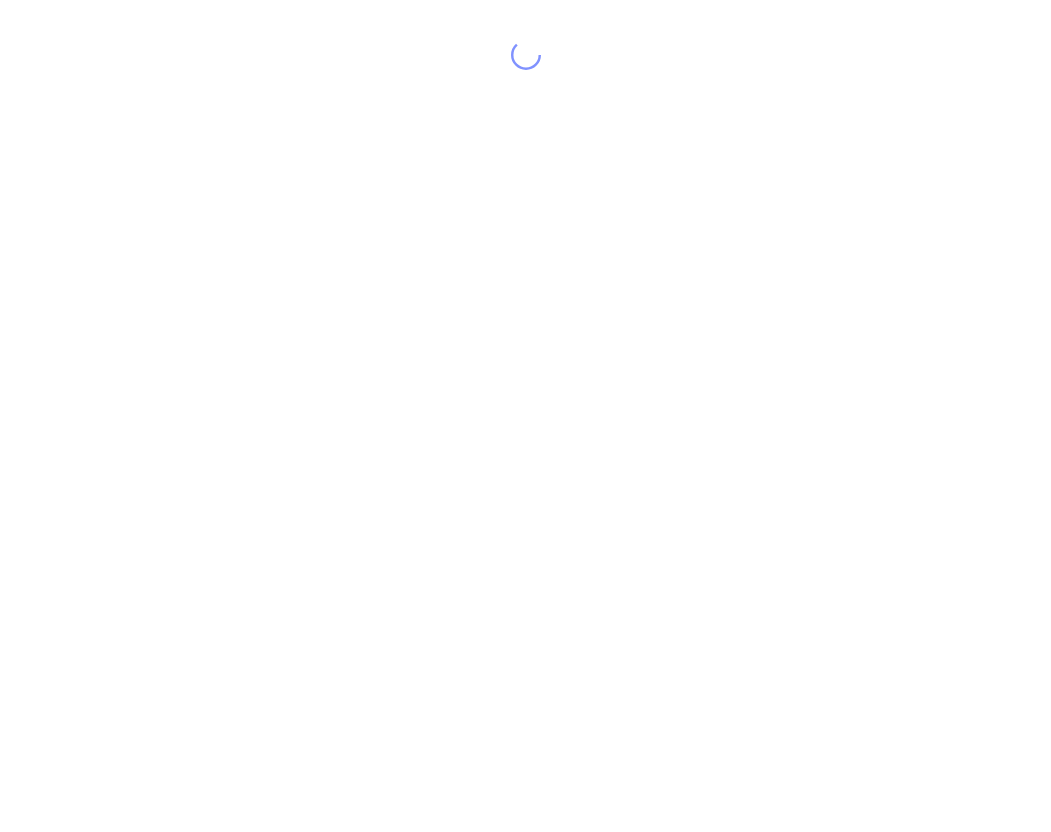 scroll, scrollTop: 0, scrollLeft: 0, axis: both 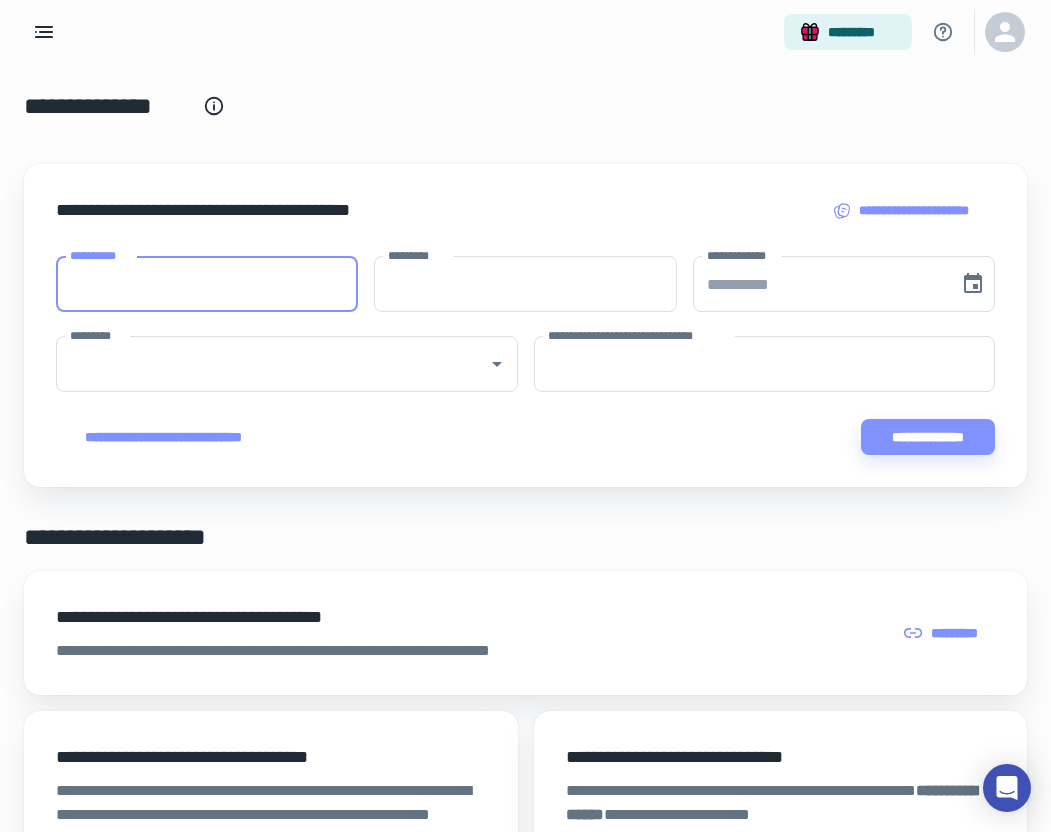 click on "**********" at bounding box center [207, 284] 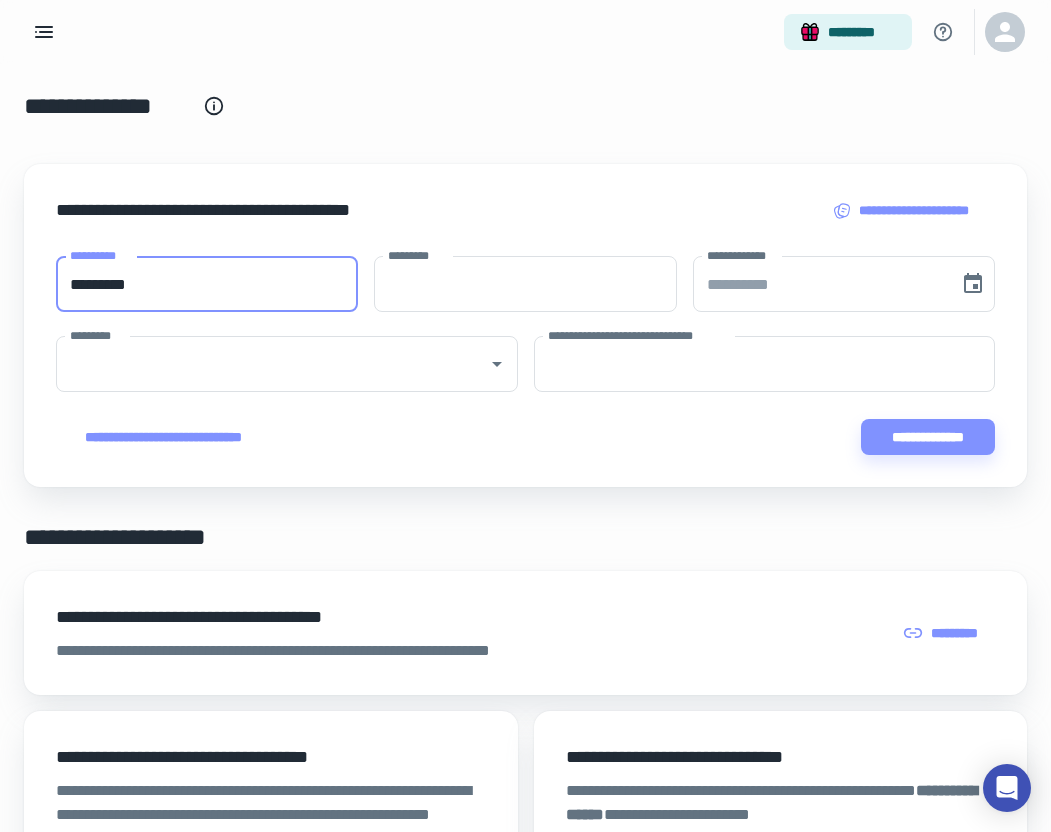 type on "********" 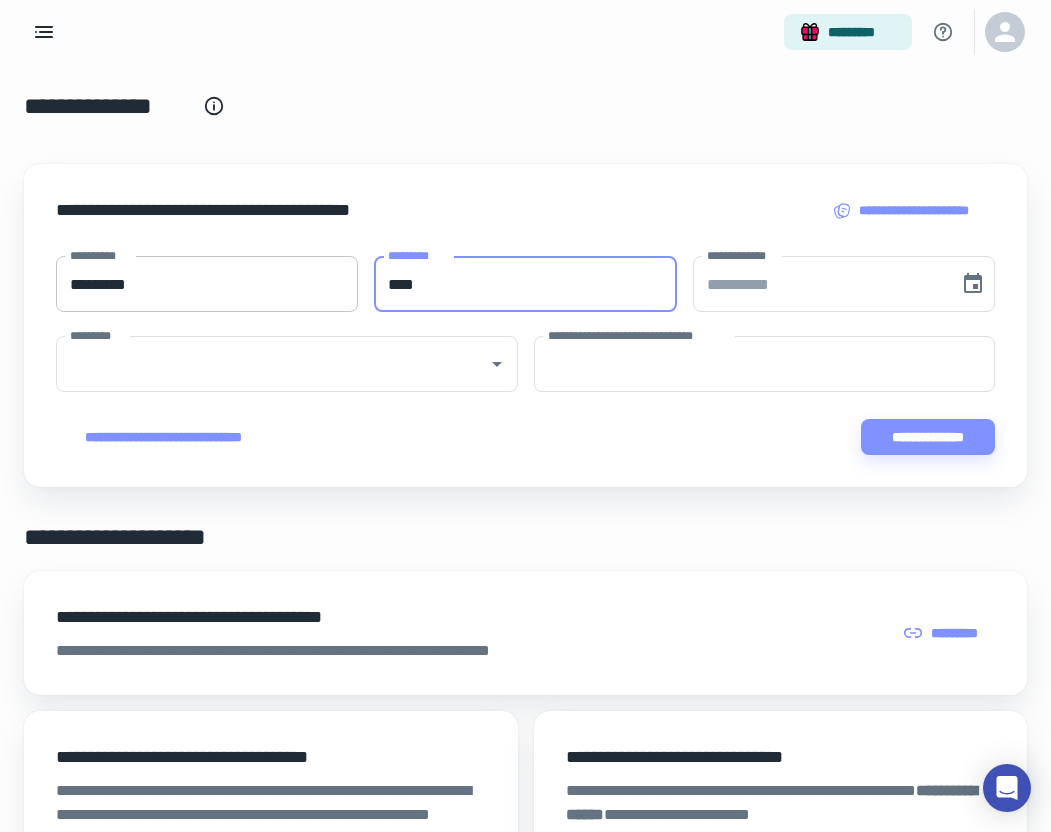 type on "****" 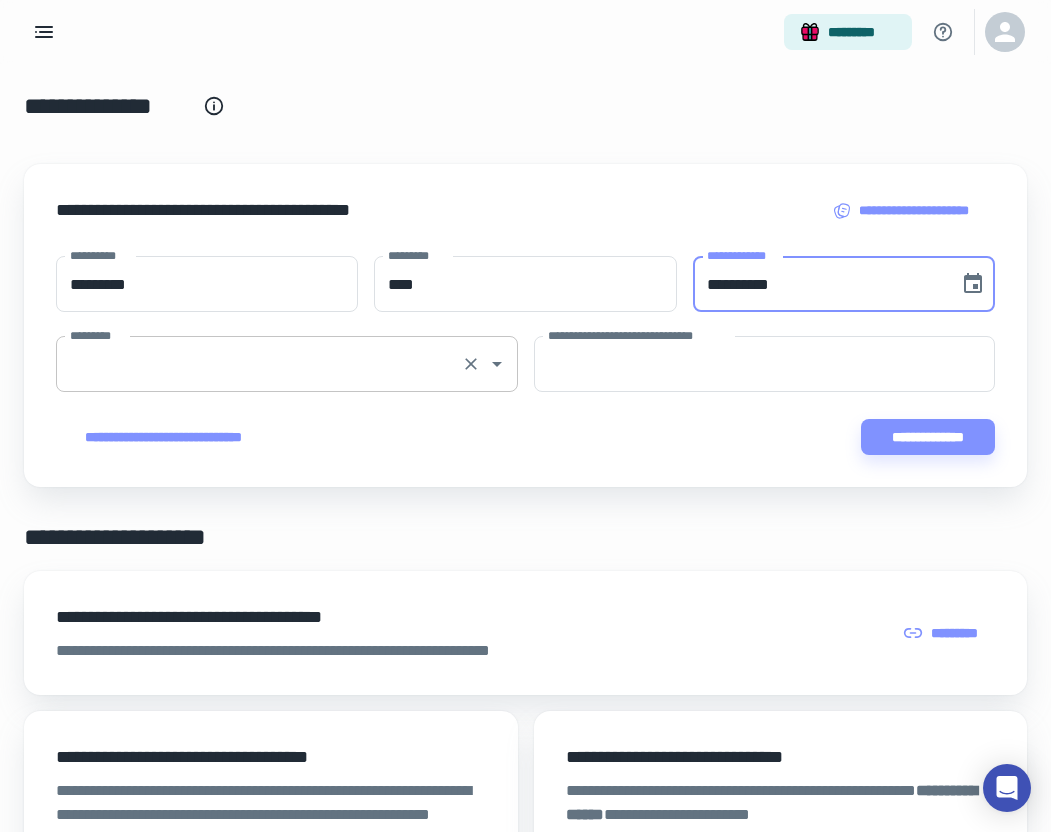 type 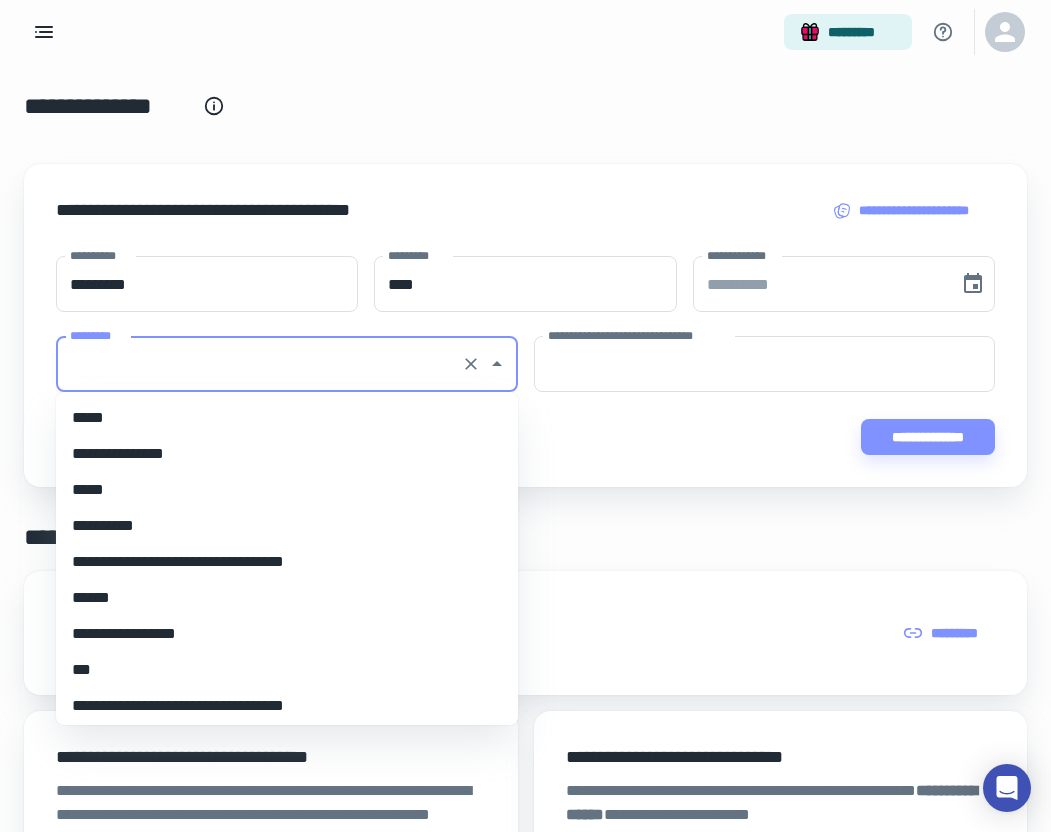 click on "*********" at bounding box center [259, 364] 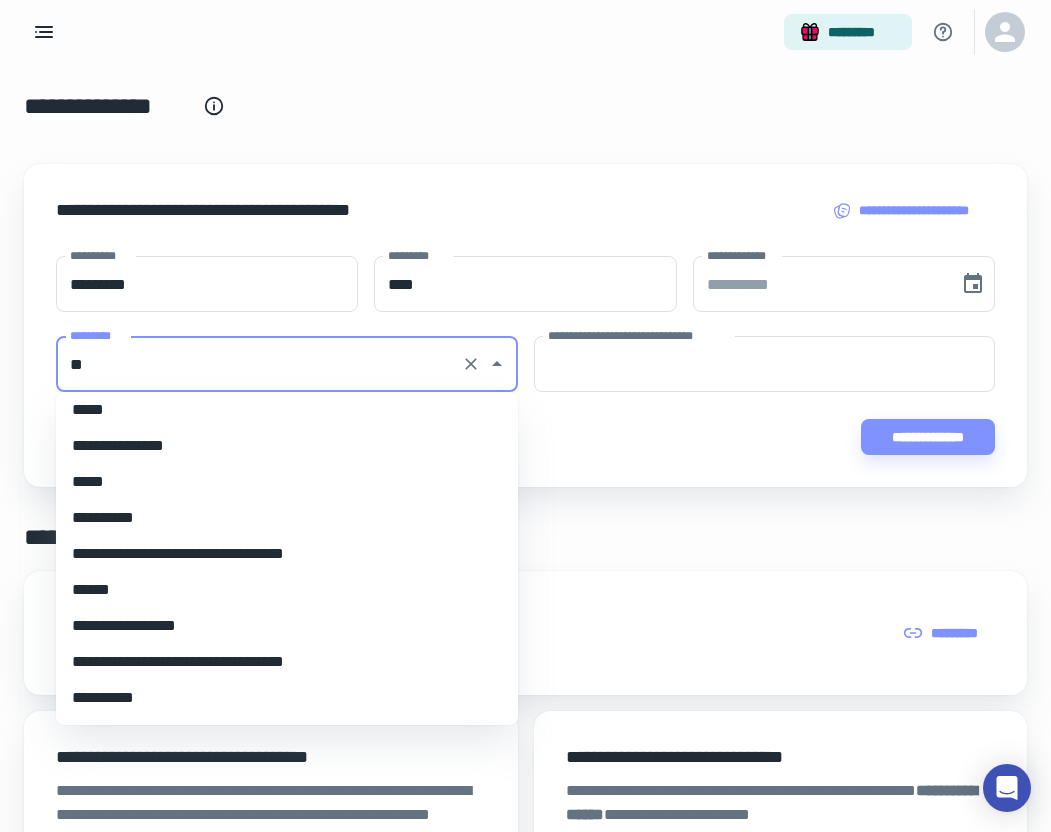 scroll, scrollTop: 0, scrollLeft: 0, axis: both 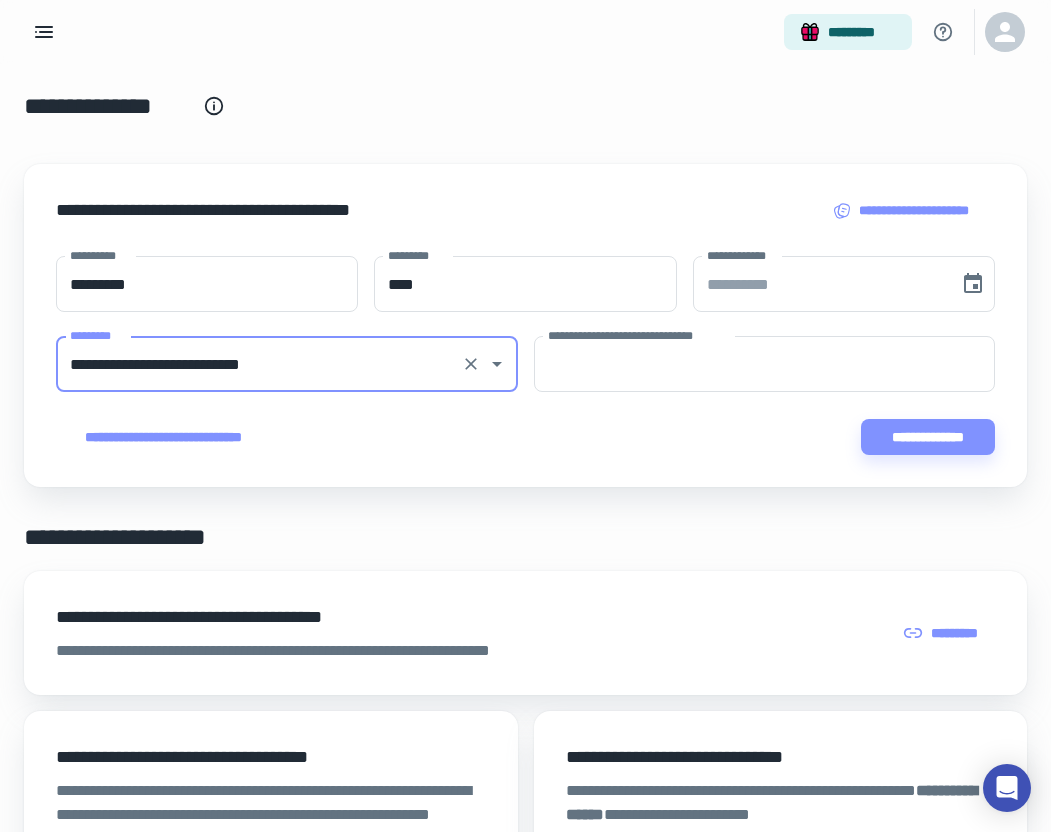 type on "**********" 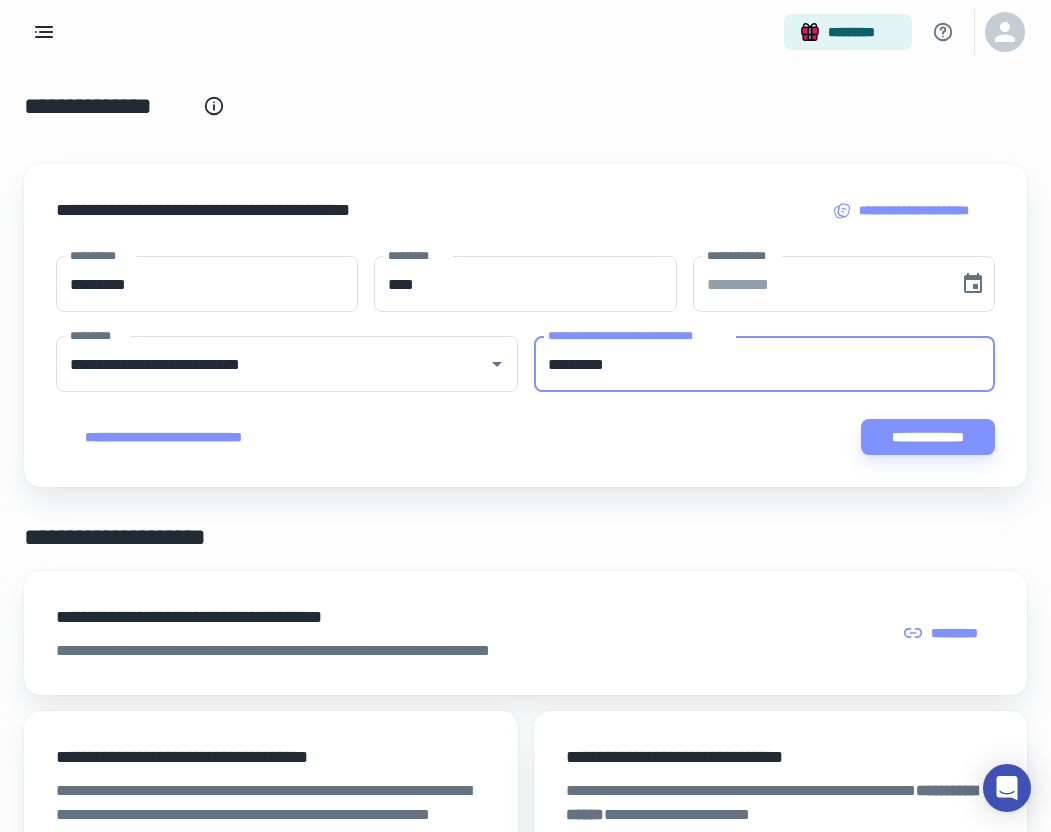 type on "*********" 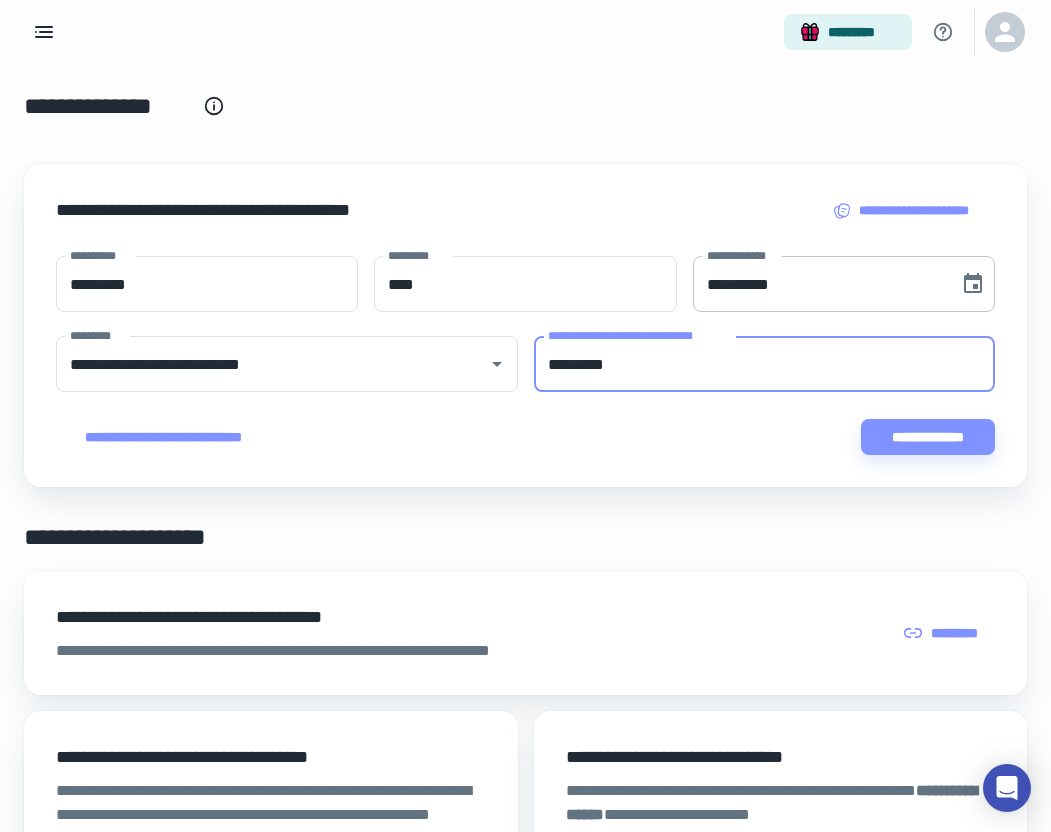 click on "**********" at bounding box center (819, 284) 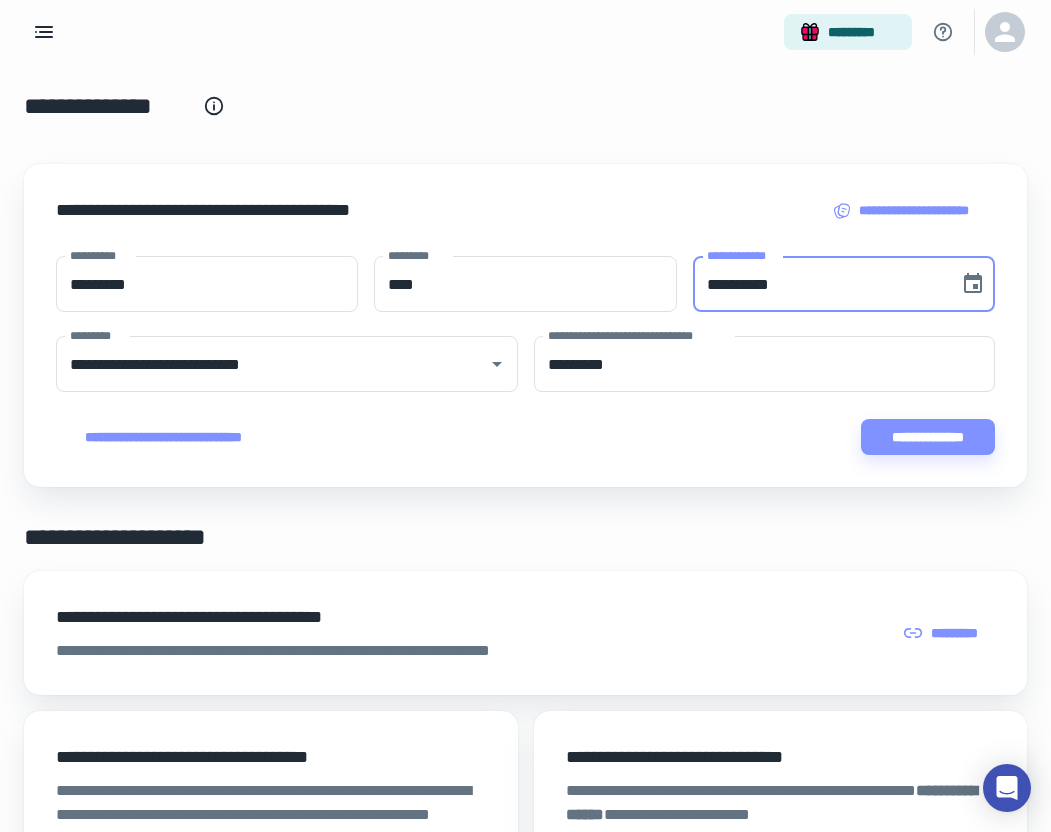 type on "**********" 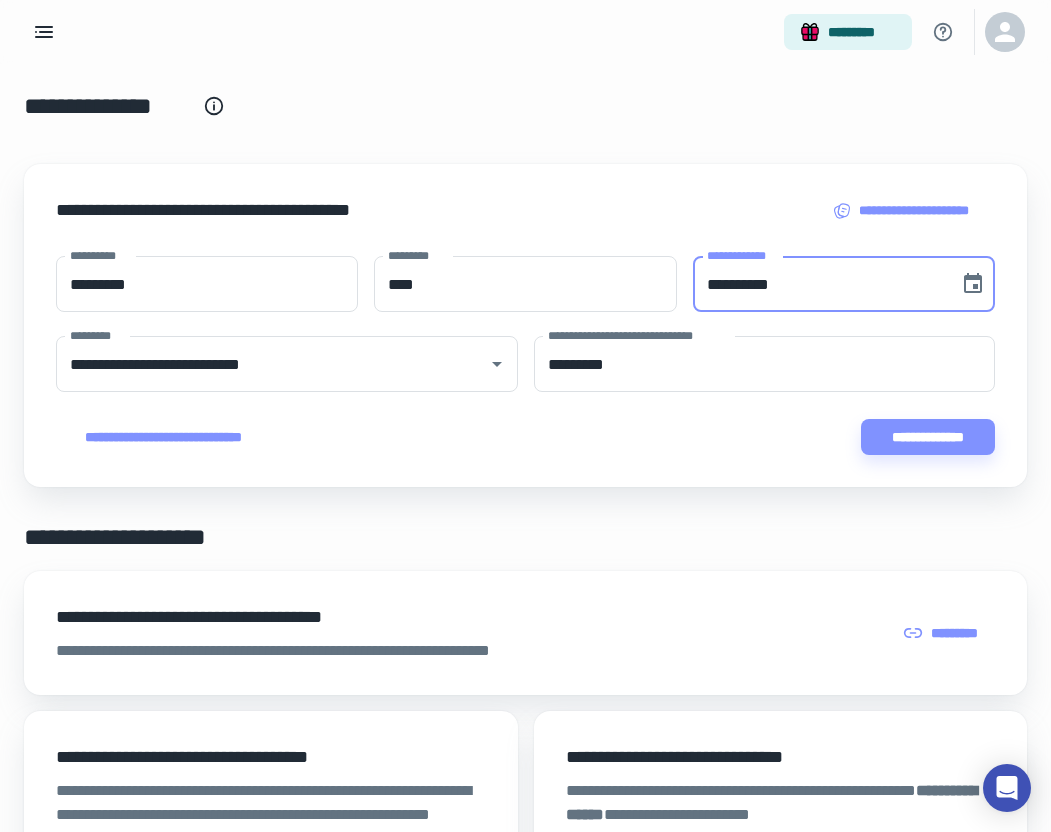 click on "**********" at bounding box center [928, 437] 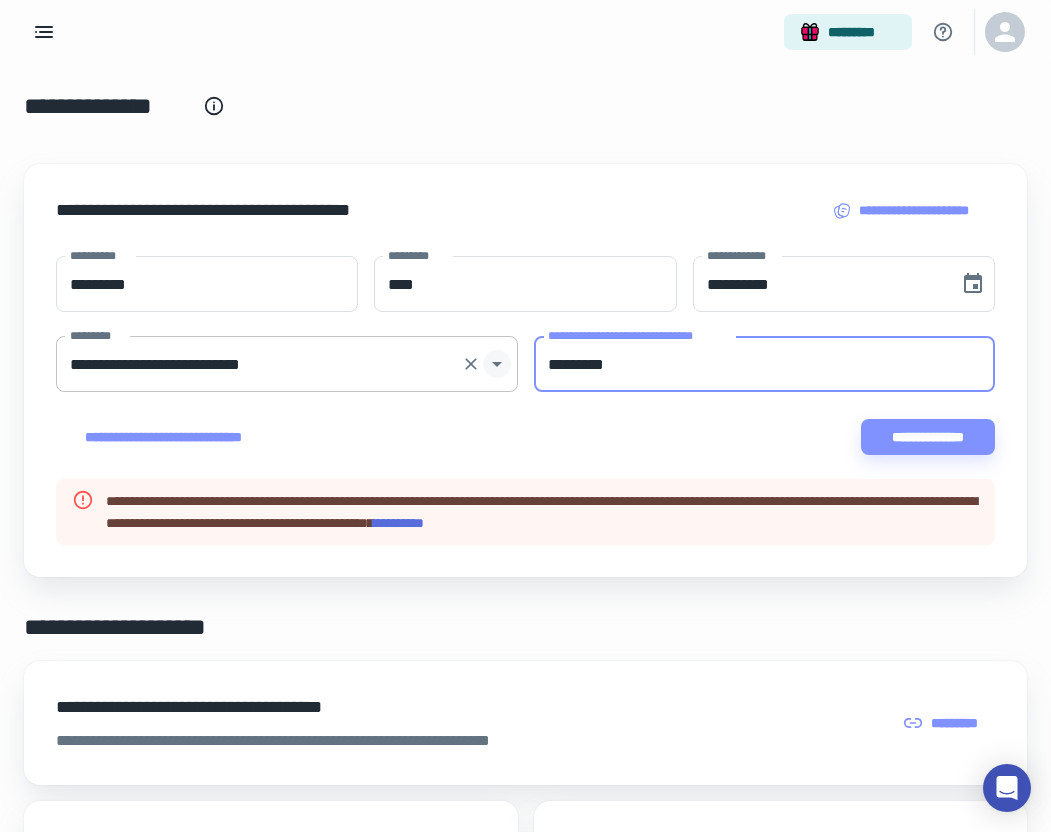 drag, startPoint x: 616, startPoint y: 362, endPoint x: 500, endPoint y: 352, distance: 116.43024 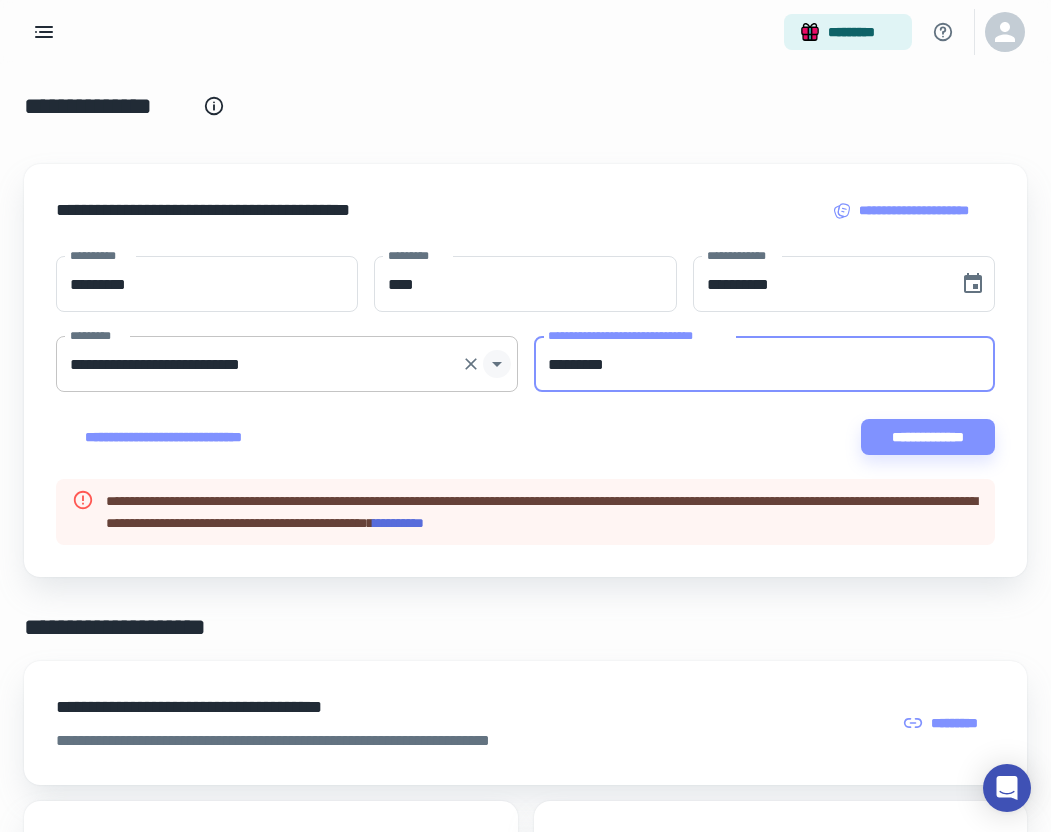 click on "[FIRST] [LAST] [CITY] [STATE] [POSTAL_CODE] [COUNTRY]" at bounding box center [525, 365] 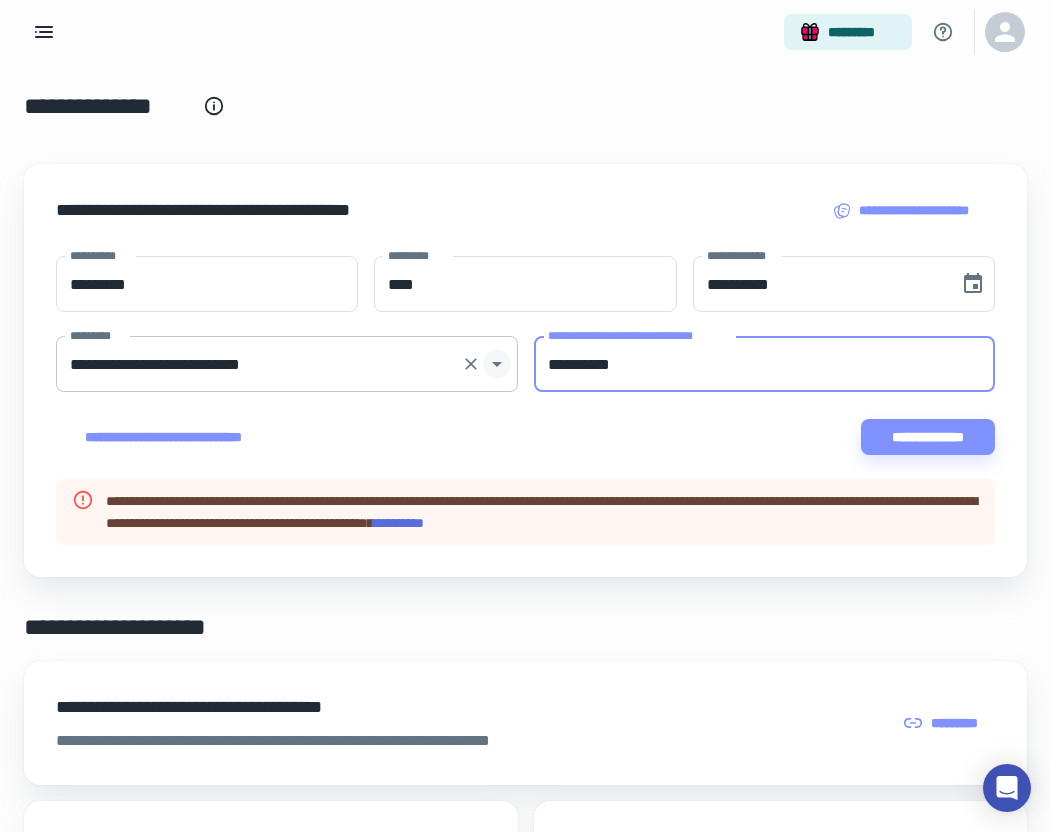 type on "**********" 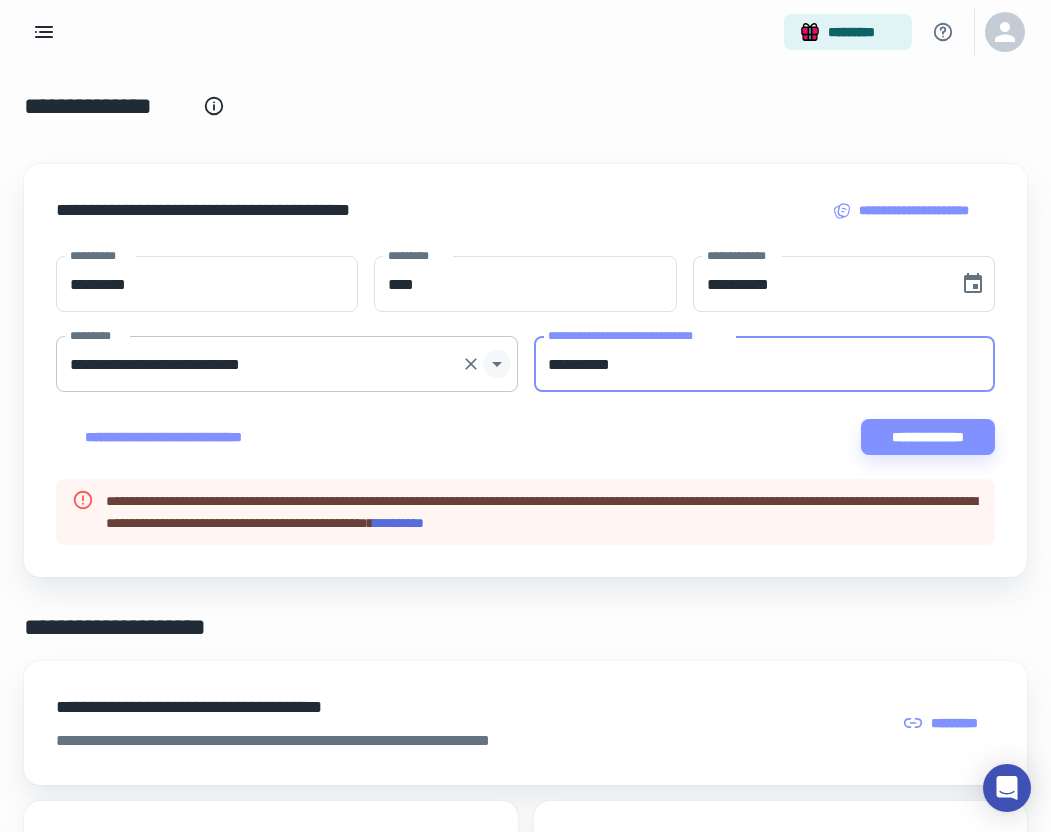 click on "**********" at bounding box center [928, 437] 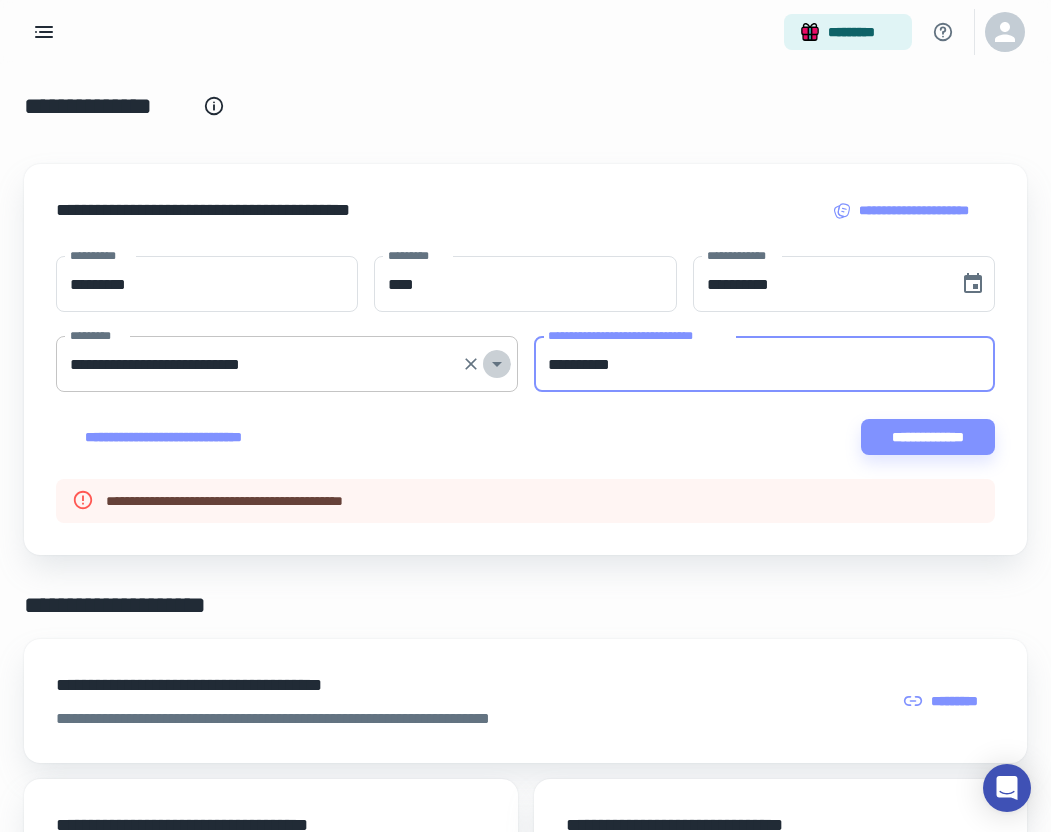 click 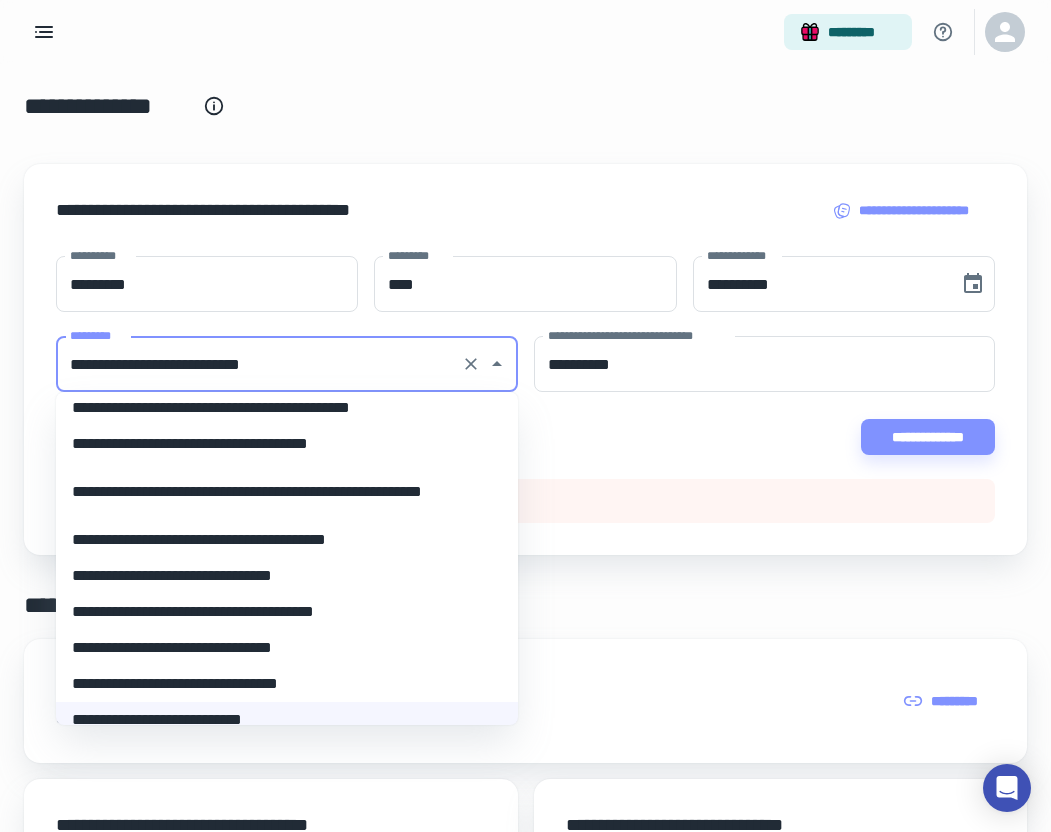 scroll, scrollTop: 745, scrollLeft: 0, axis: vertical 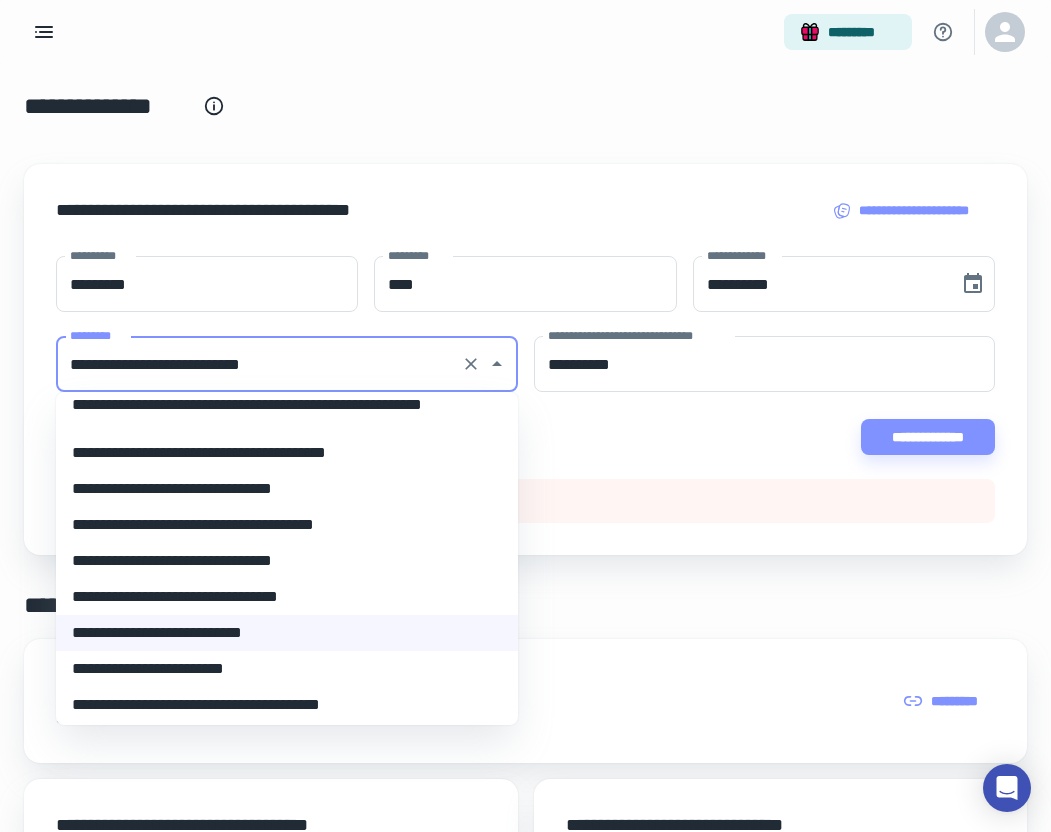 drag, startPoint x: 262, startPoint y: 657, endPoint x: 335, endPoint y: 624, distance: 80.11242 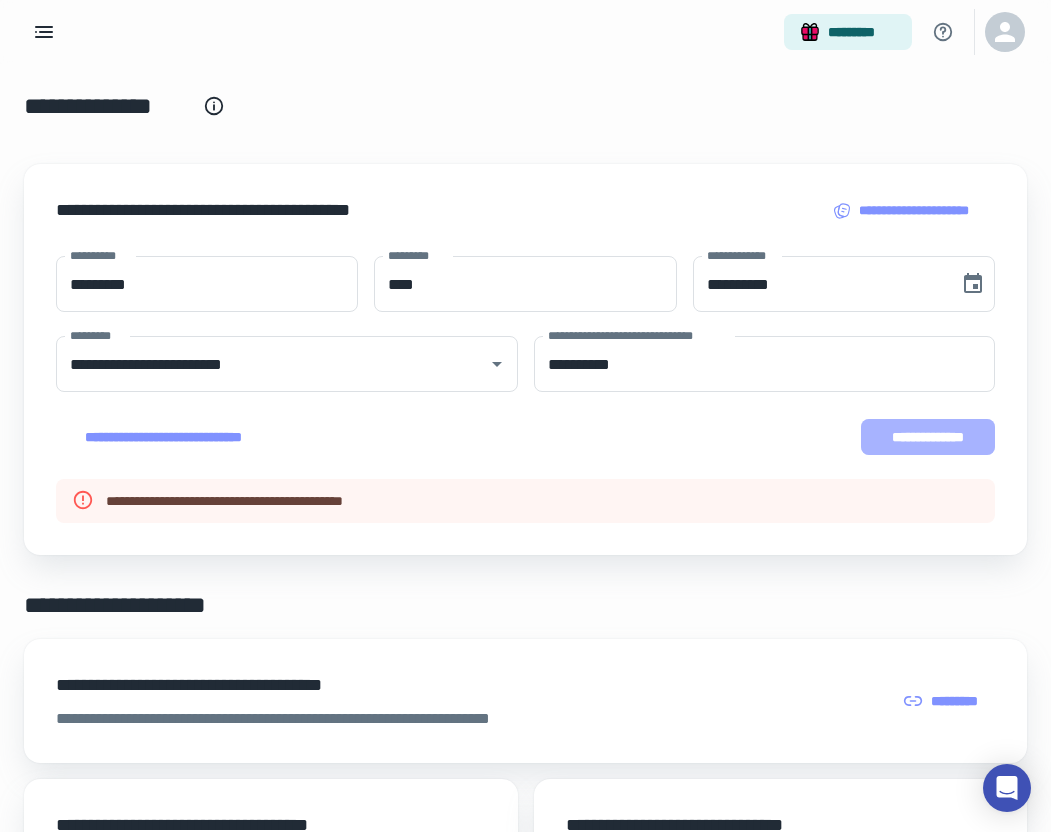 click on "**********" at bounding box center [928, 437] 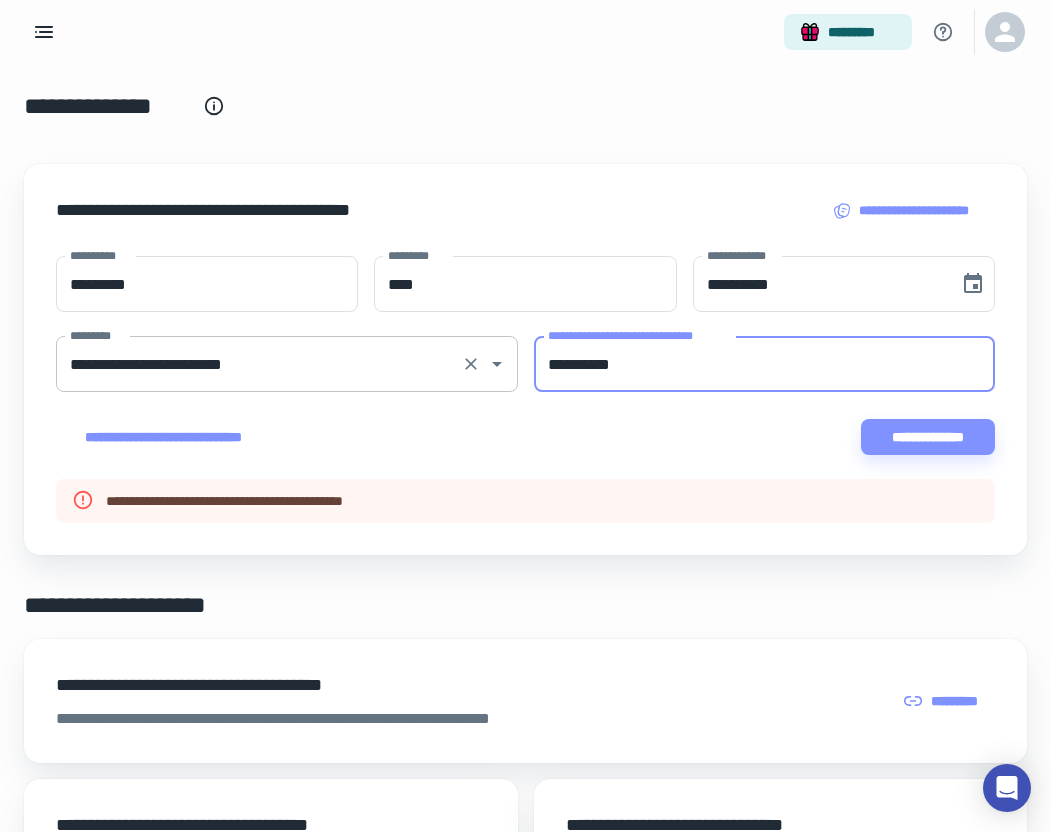 drag, startPoint x: 749, startPoint y: 374, endPoint x: 459, endPoint y: 342, distance: 291.76016 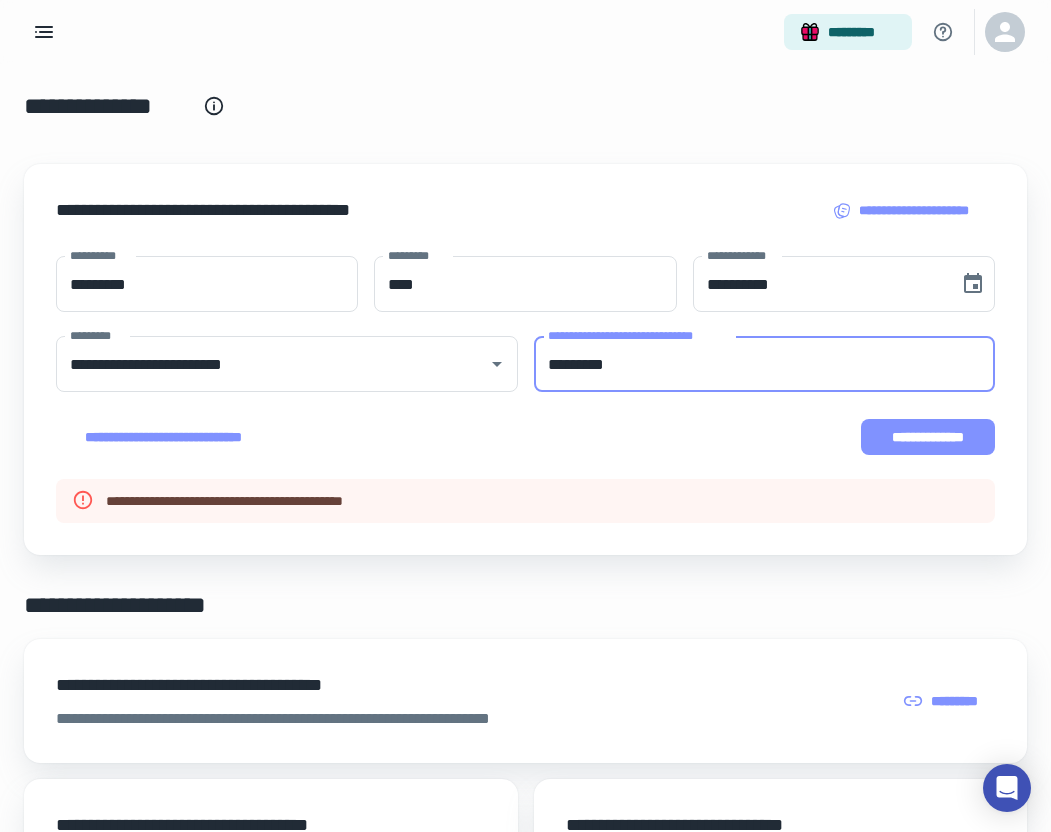 type on "*********" 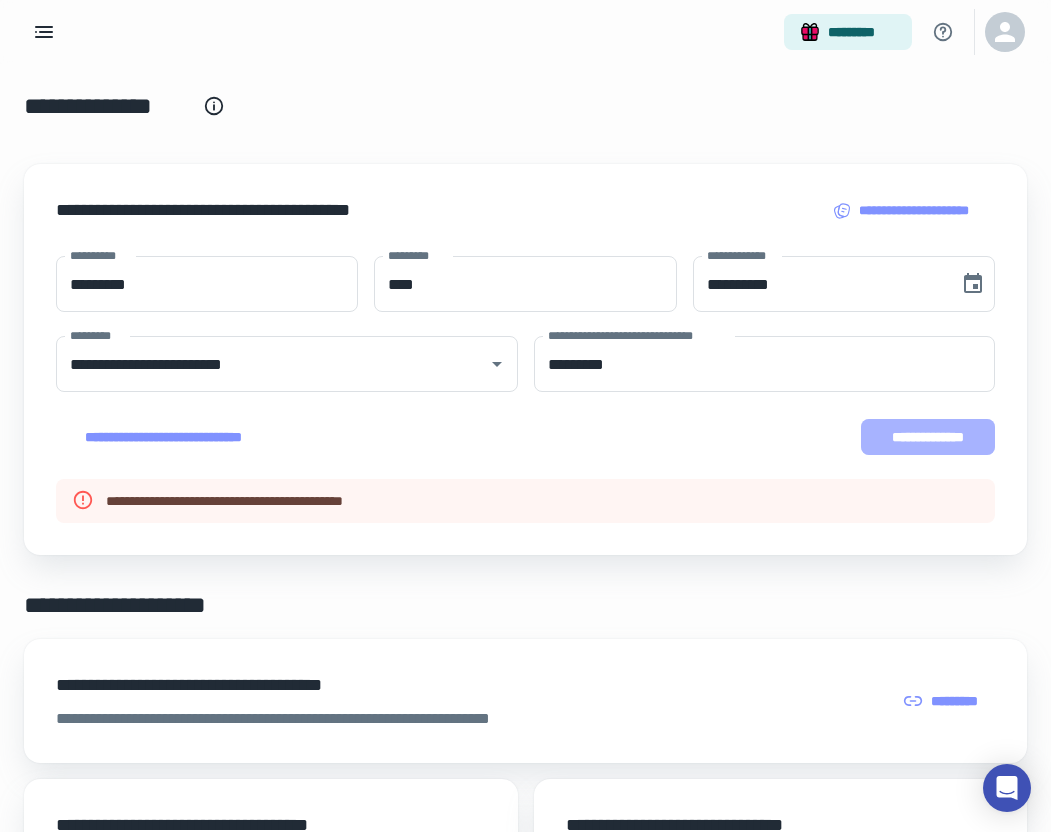 click on "**********" at bounding box center [928, 437] 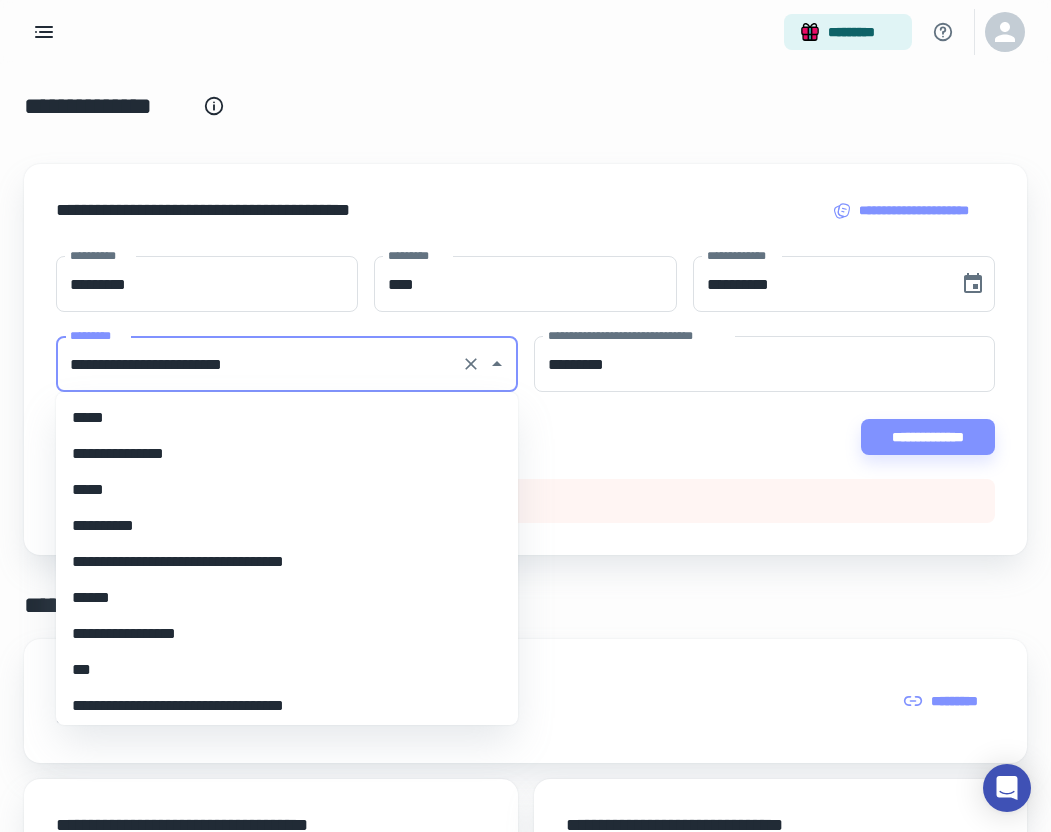 click on "**********" at bounding box center (259, 364) 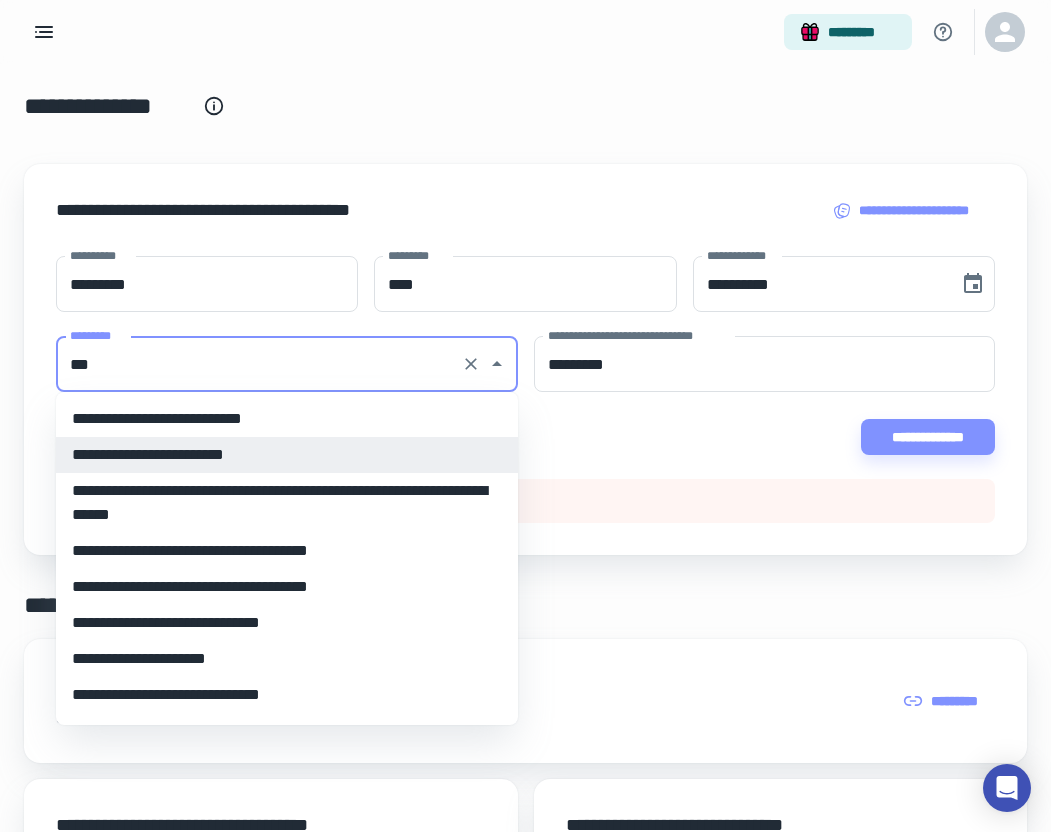 scroll, scrollTop: 0, scrollLeft: 0, axis: both 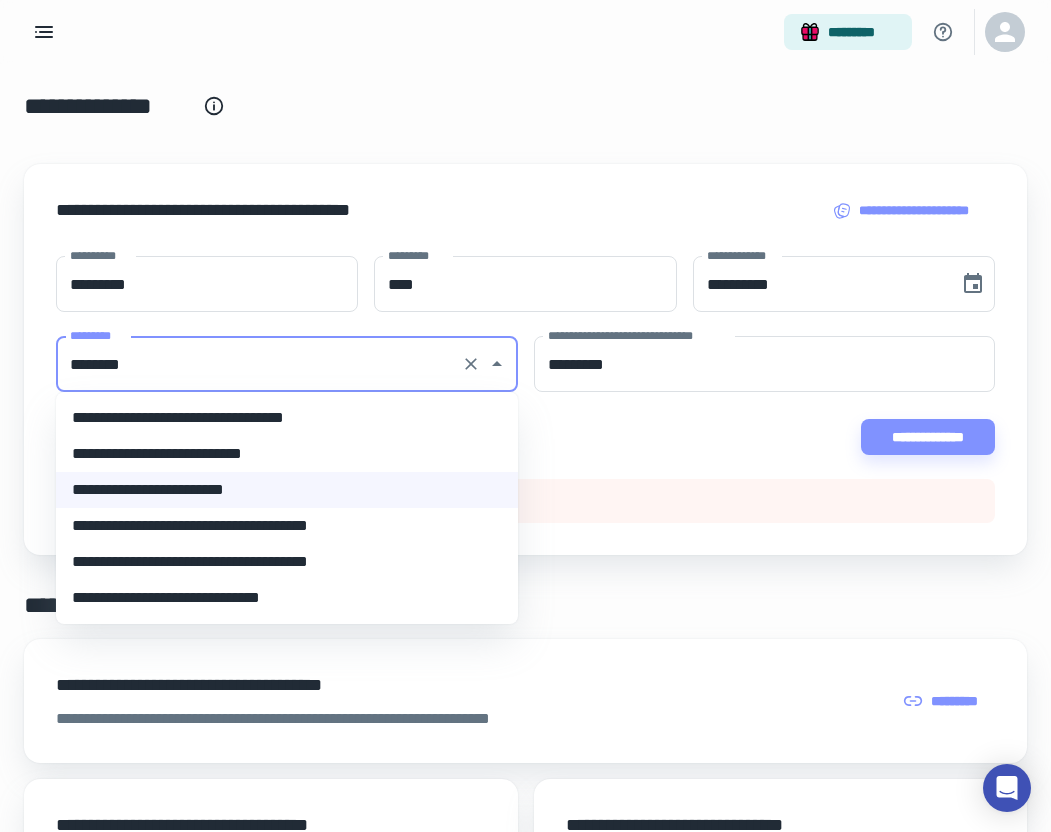 click on "**********" at bounding box center (287, 454) 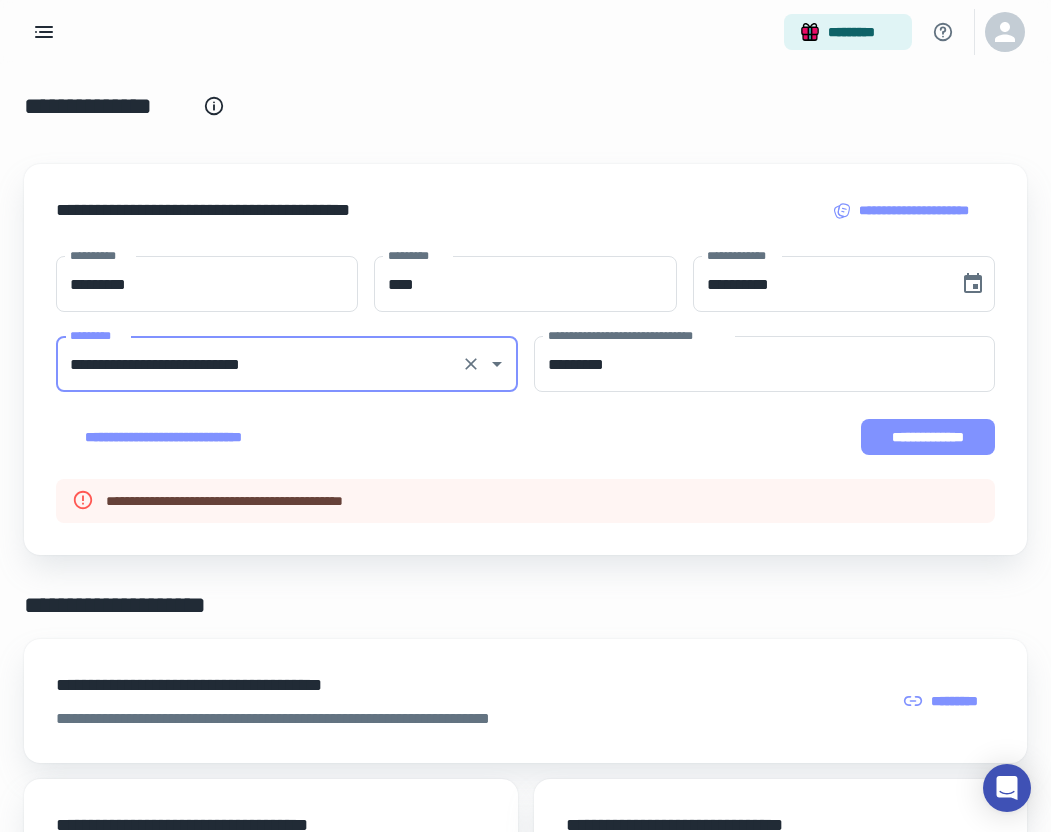 type on "**********" 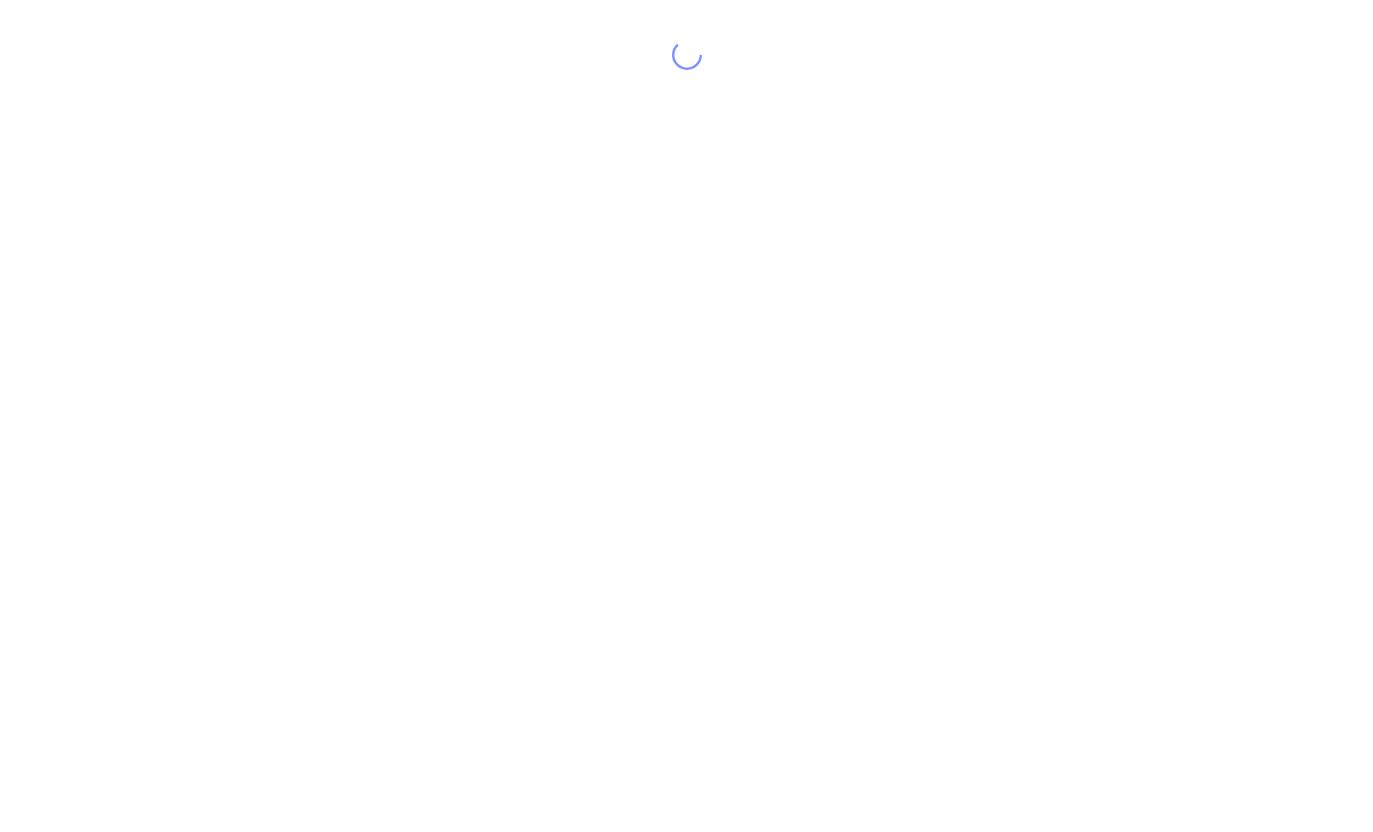 scroll, scrollTop: 0, scrollLeft: 0, axis: both 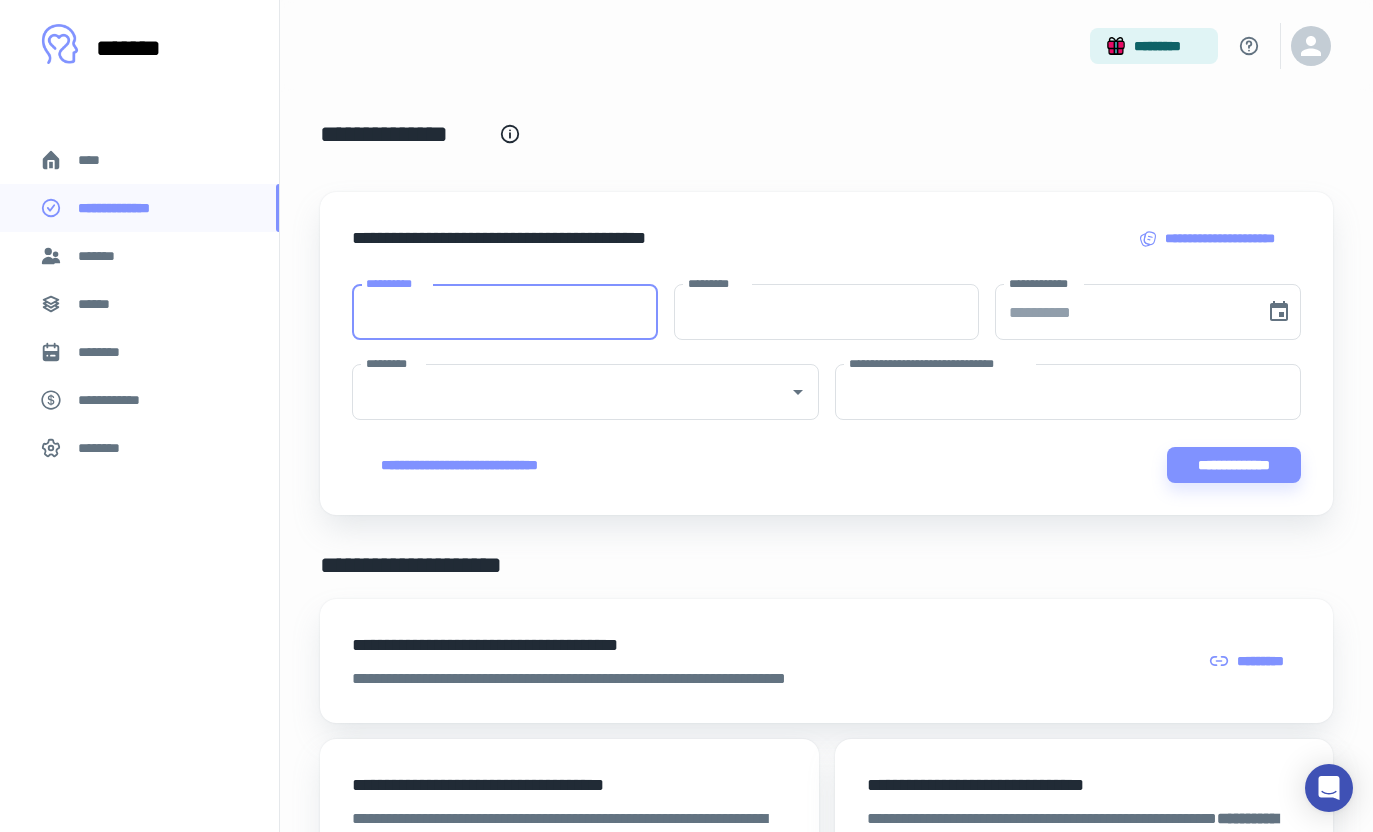 click on "**********" at bounding box center [505, 312] 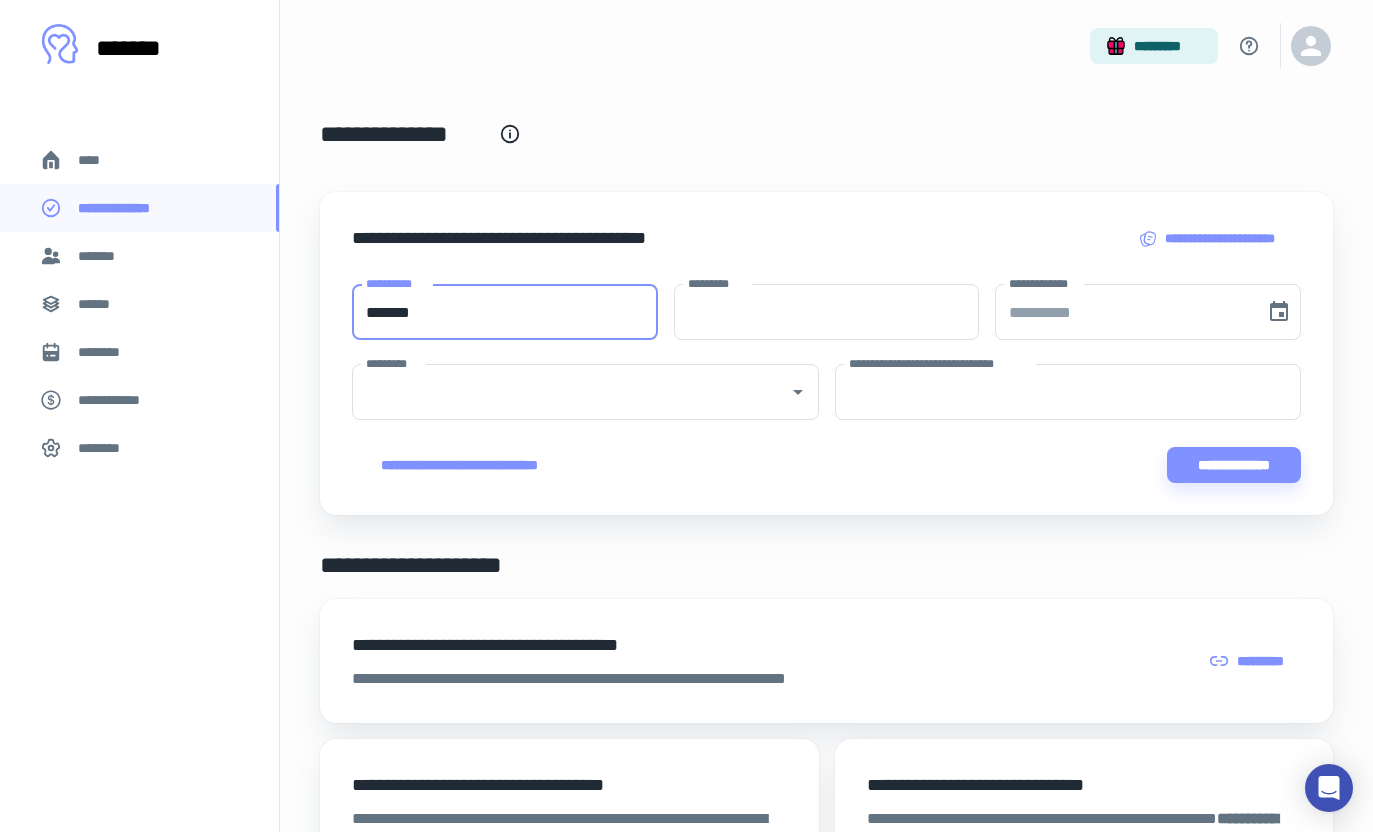 type on "*******" 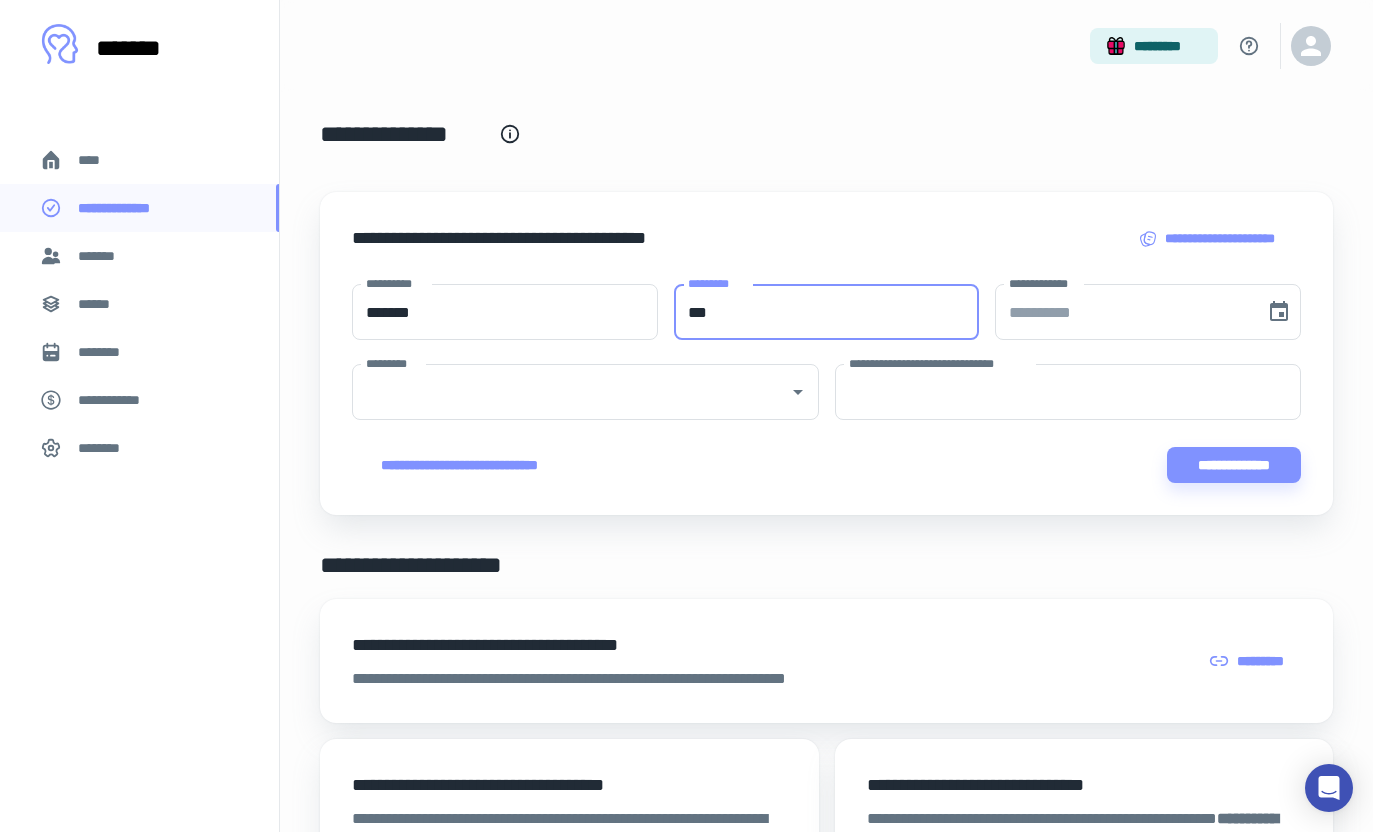 type on "***" 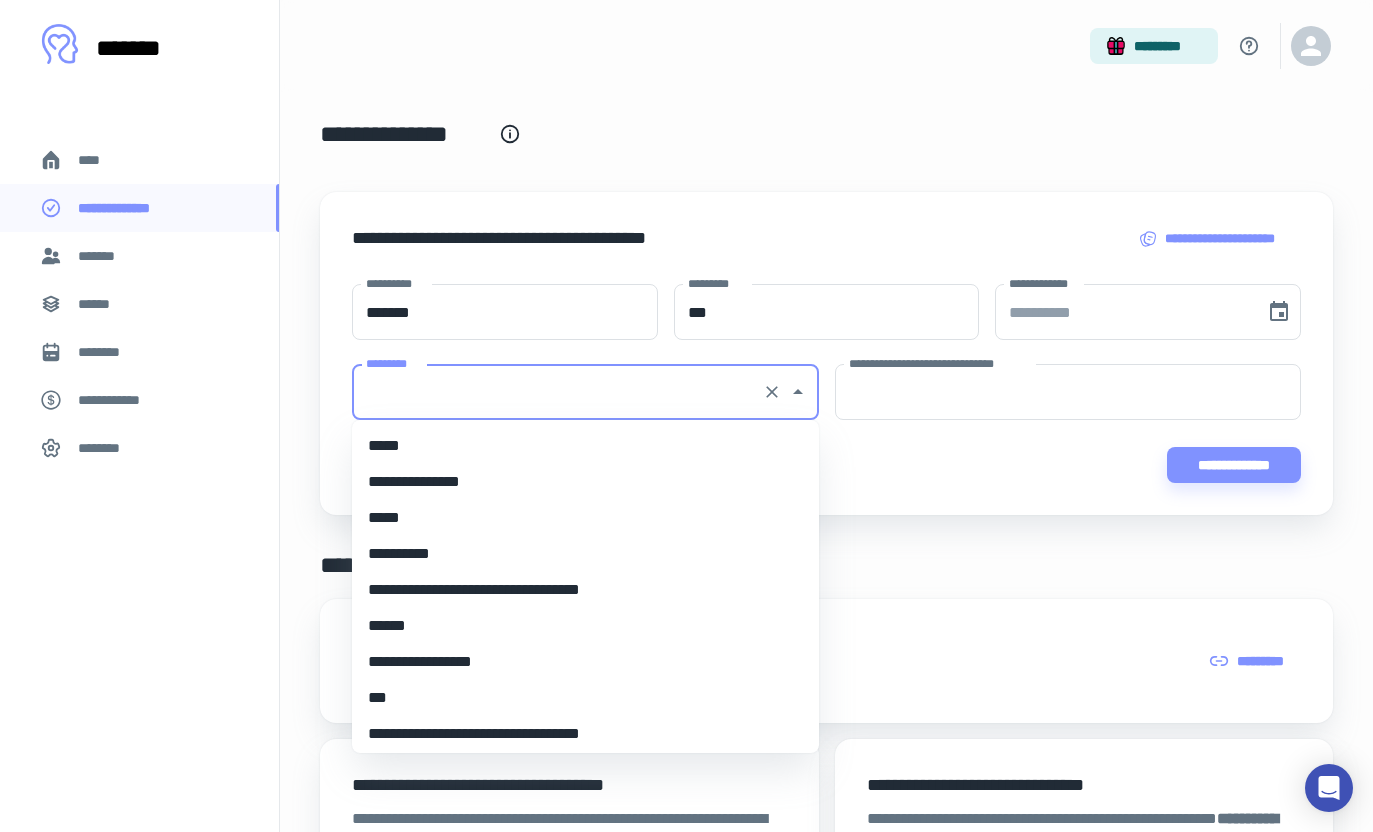 click on "*********" at bounding box center (557, 392) 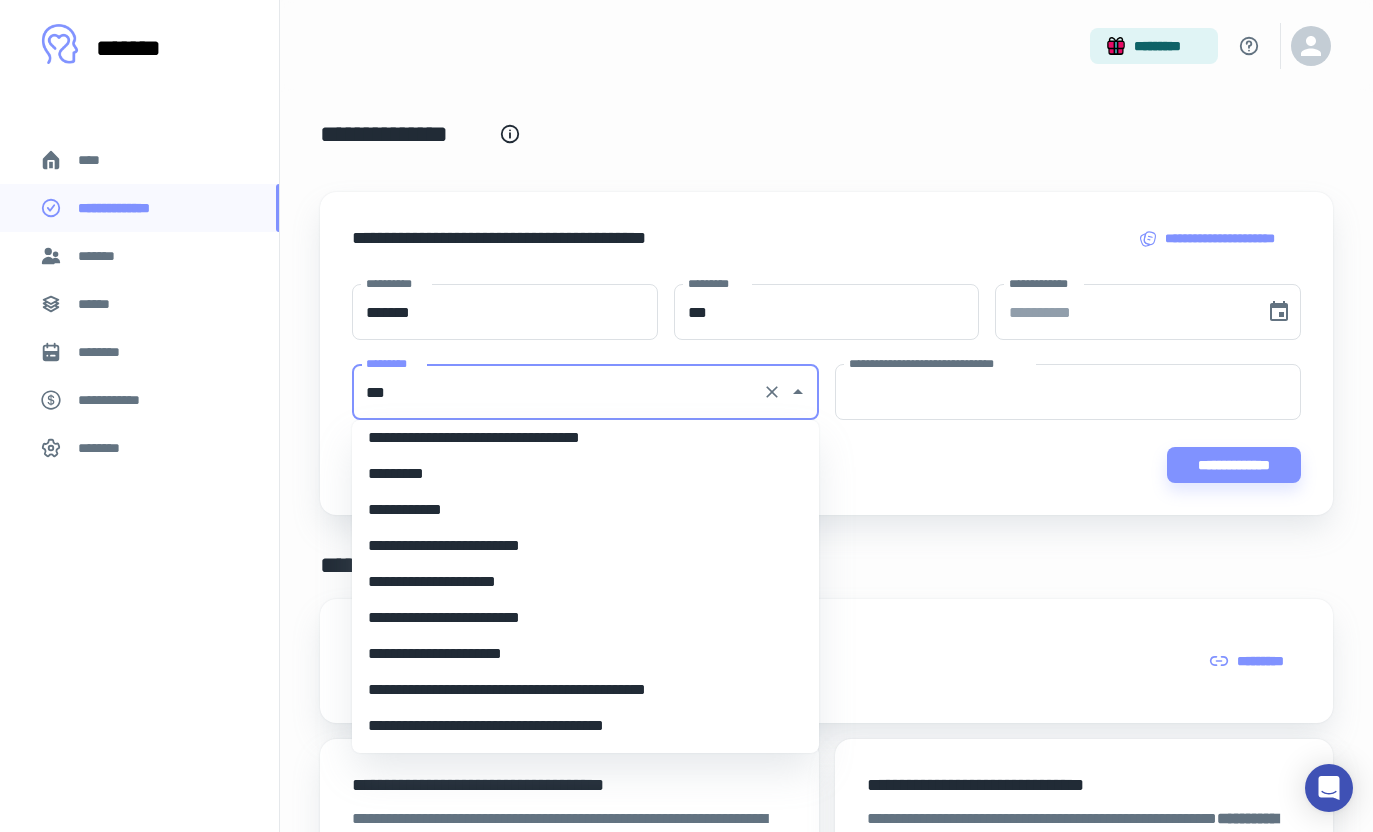scroll, scrollTop: 0, scrollLeft: 0, axis: both 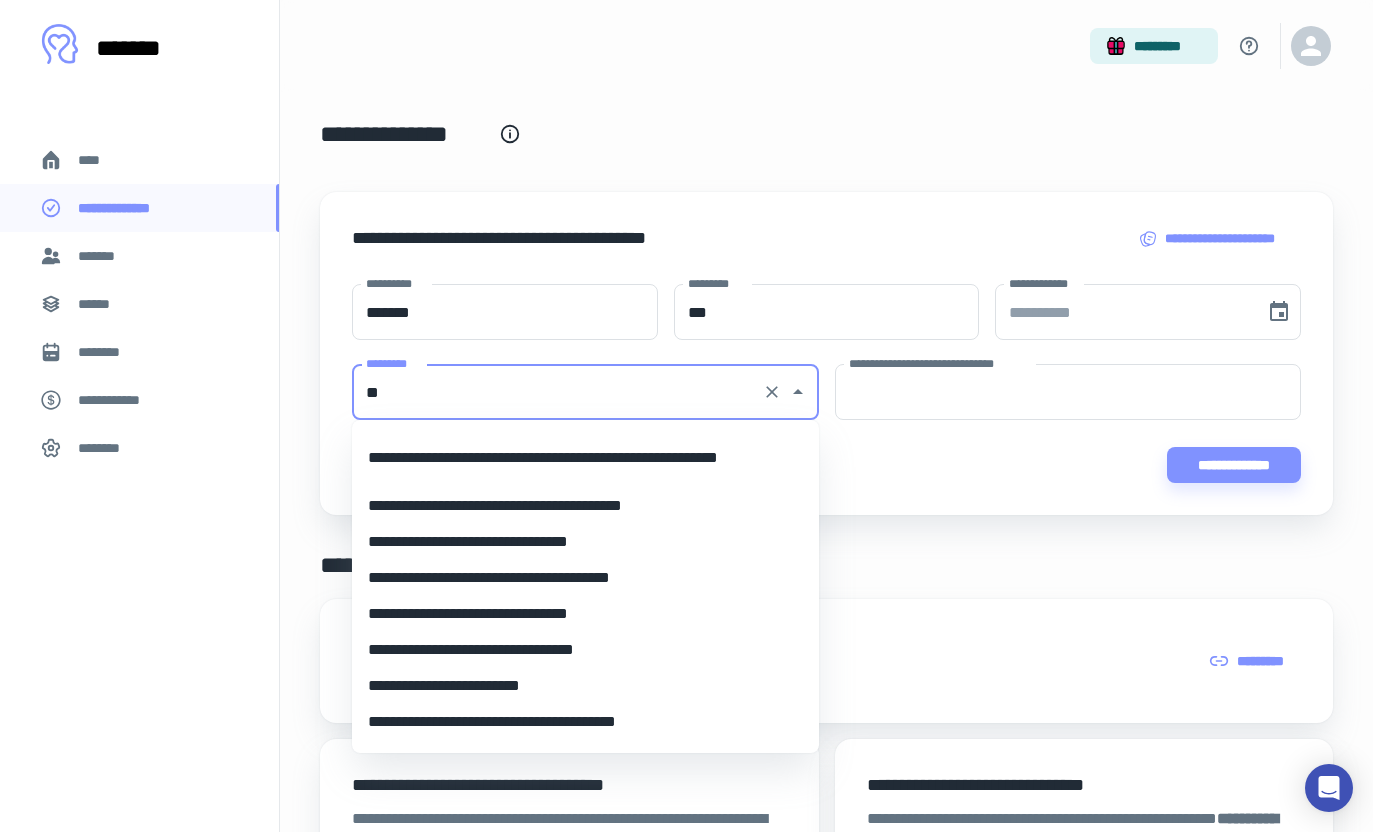 type on "*" 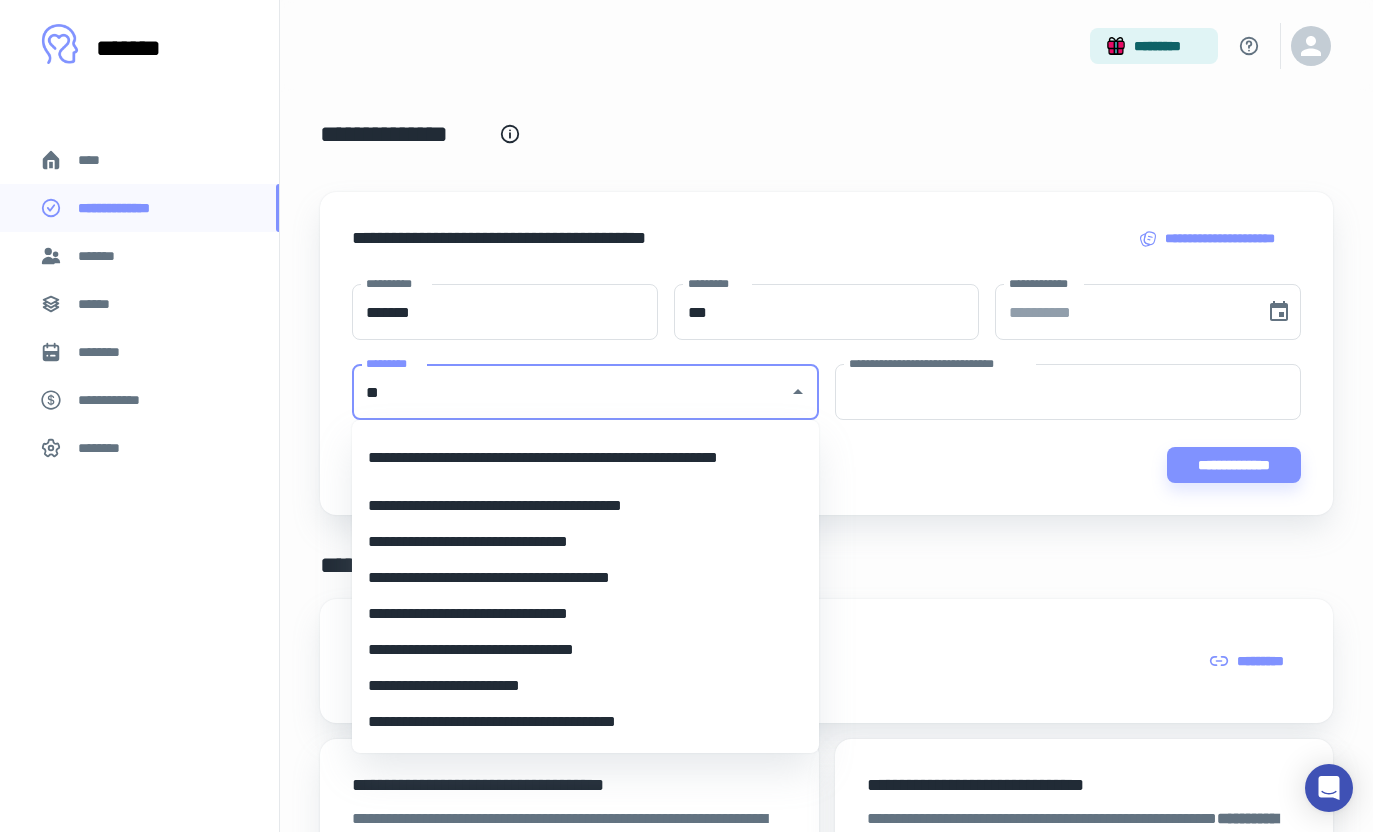 type on "*" 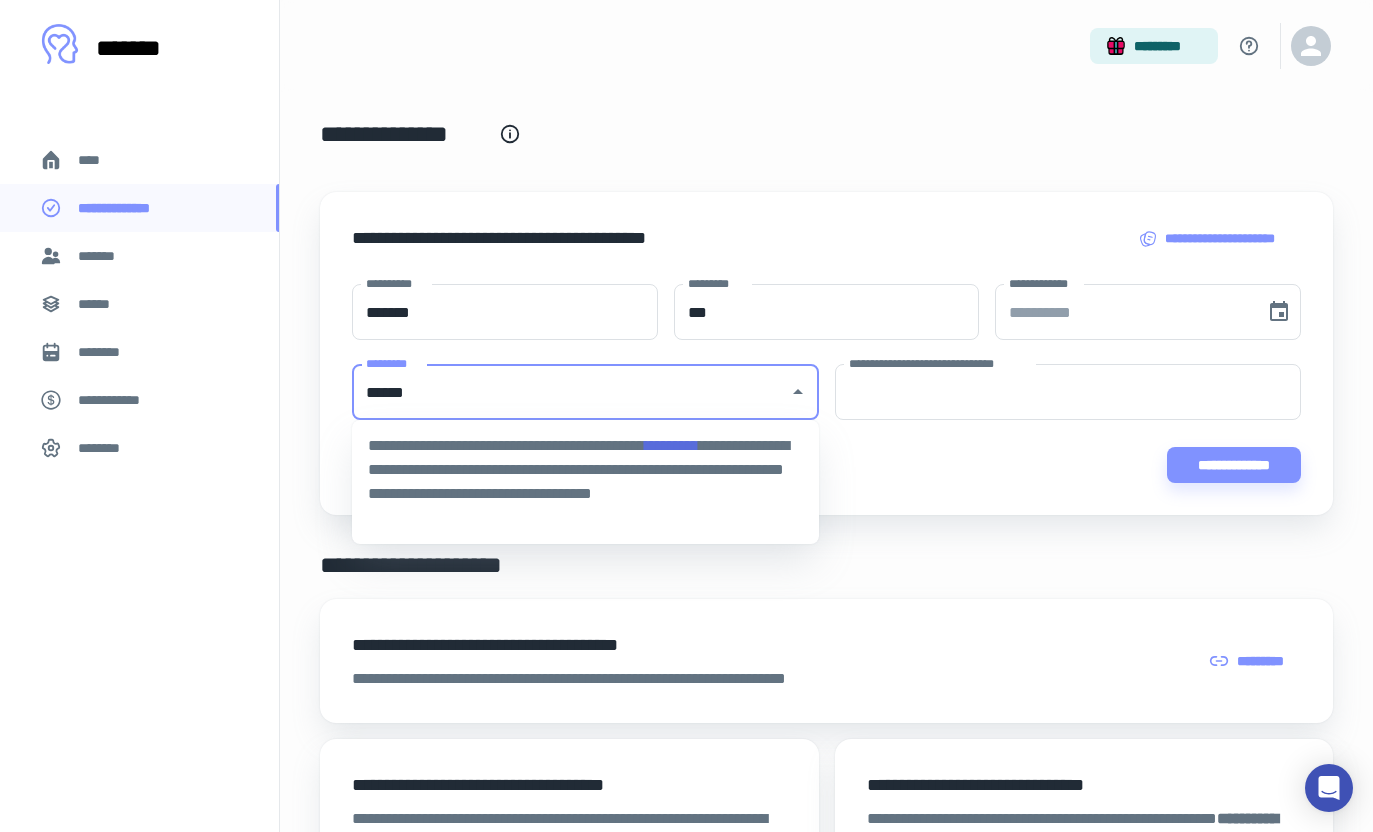 type on "******" 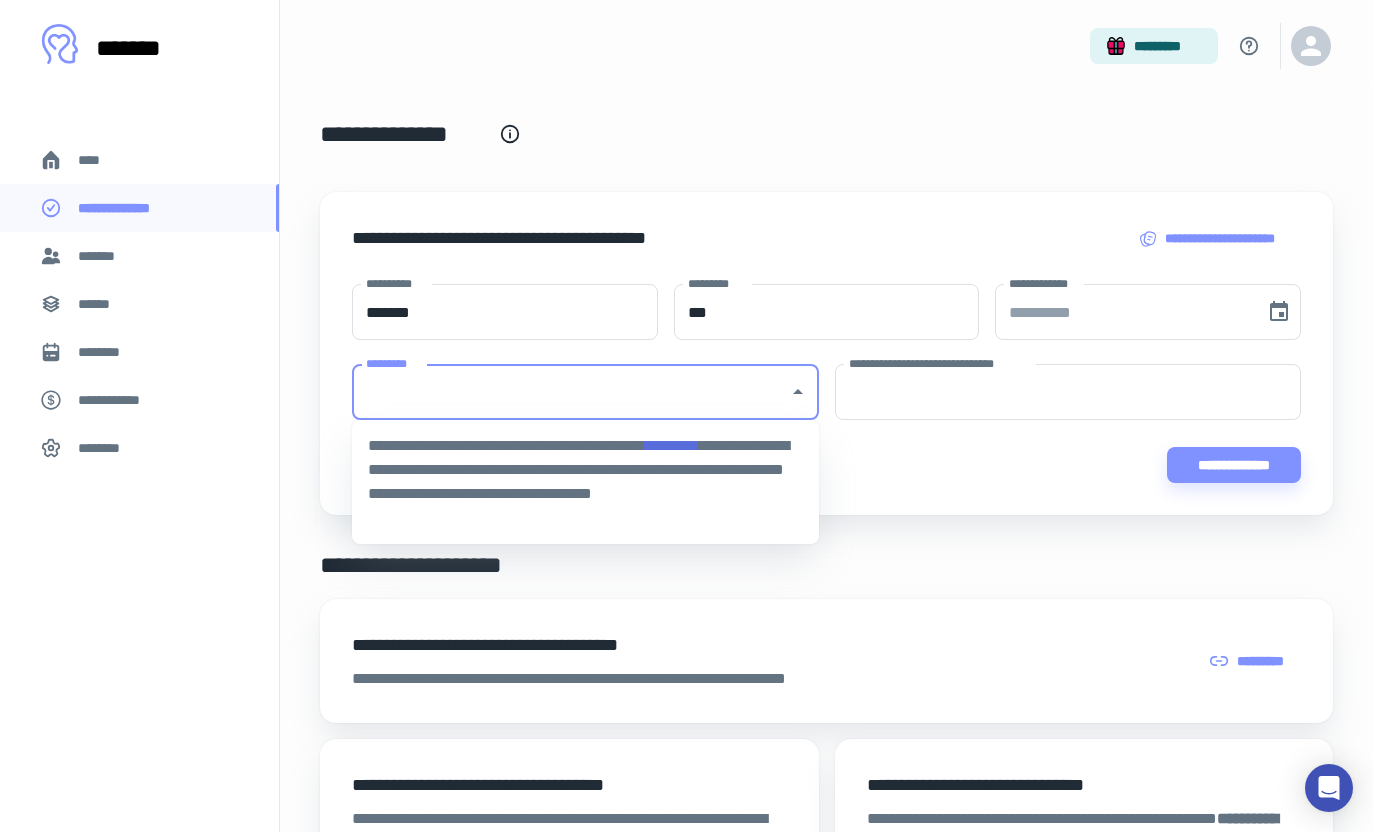 click on "**********" at bounding box center [826, 761] 